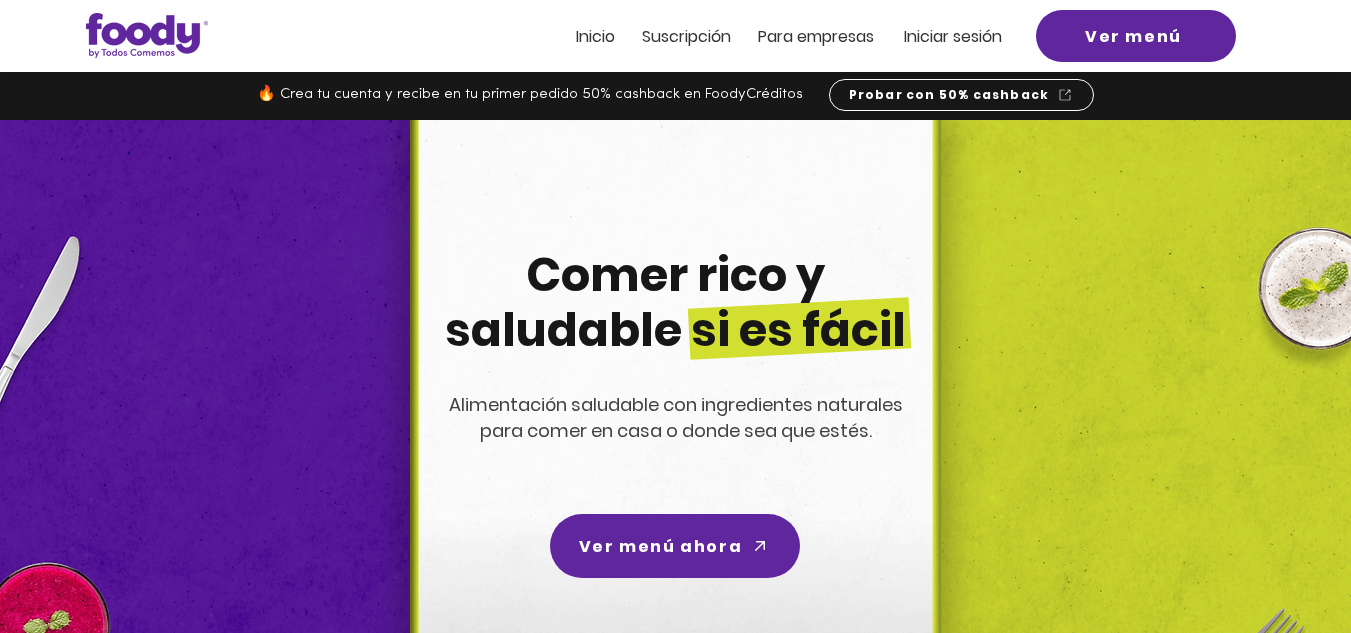 scroll, scrollTop: 0, scrollLeft: 0, axis: both 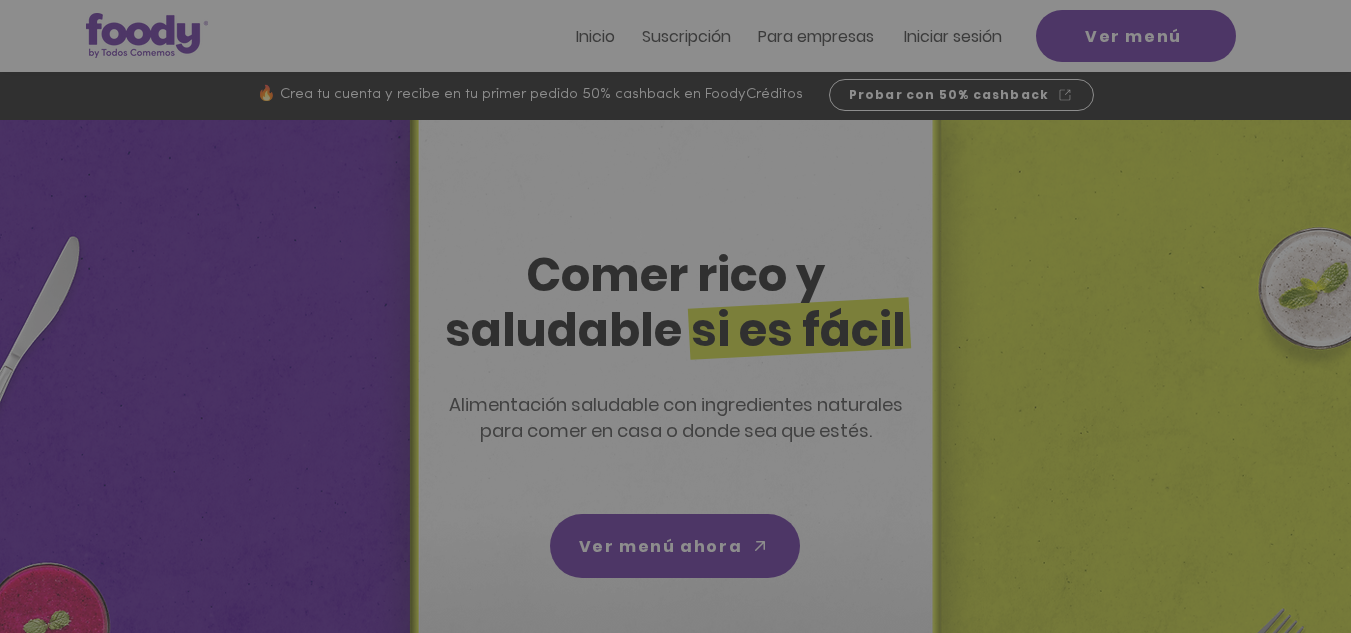 click 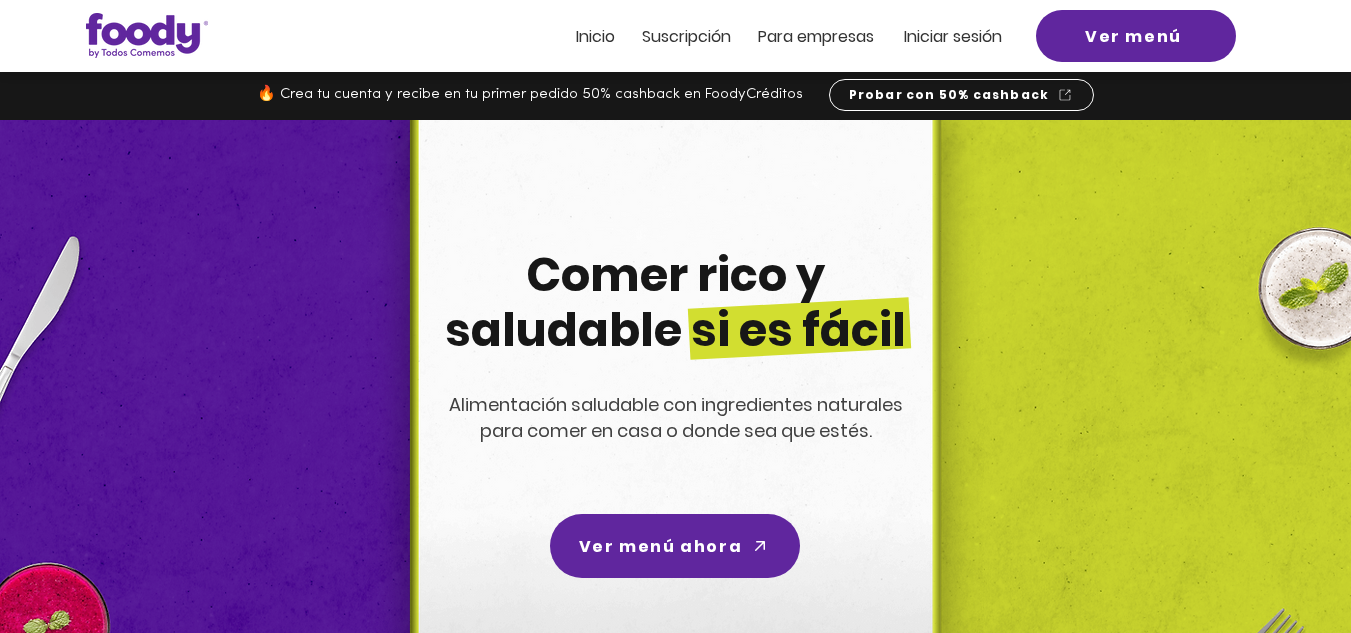 click on "Iniciar sesión" at bounding box center (953, 36) 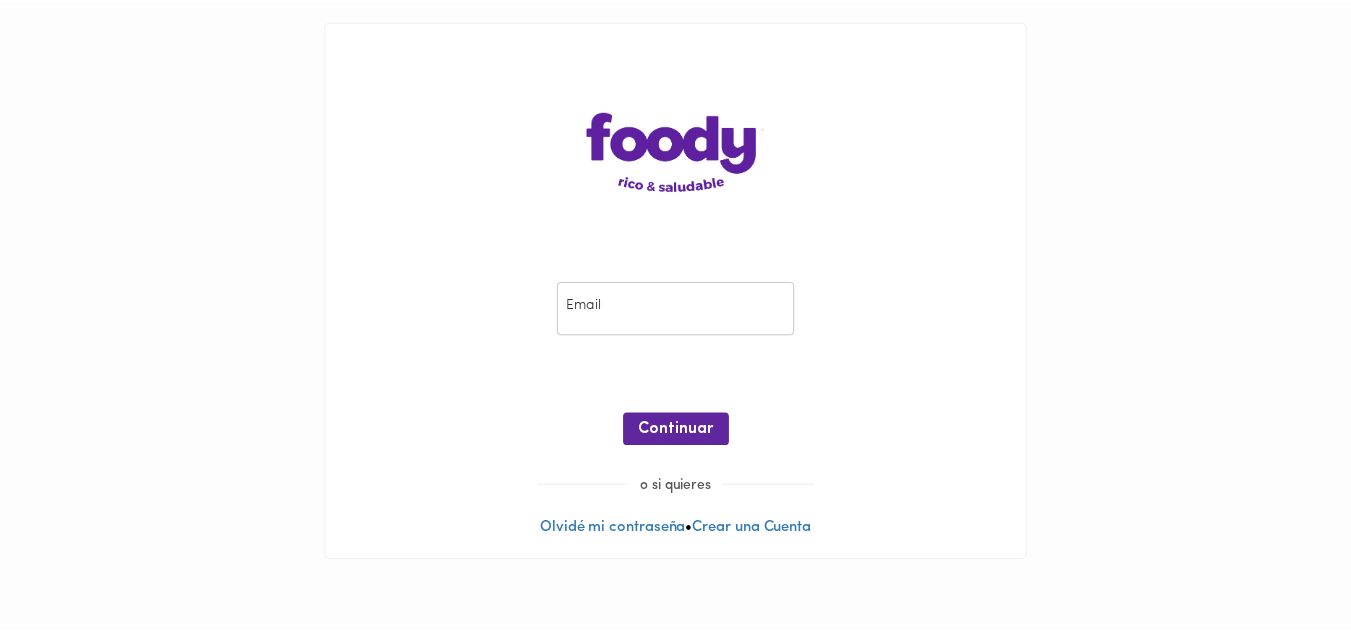 scroll, scrollTop: 0, scrollLeft: 0, axis: both 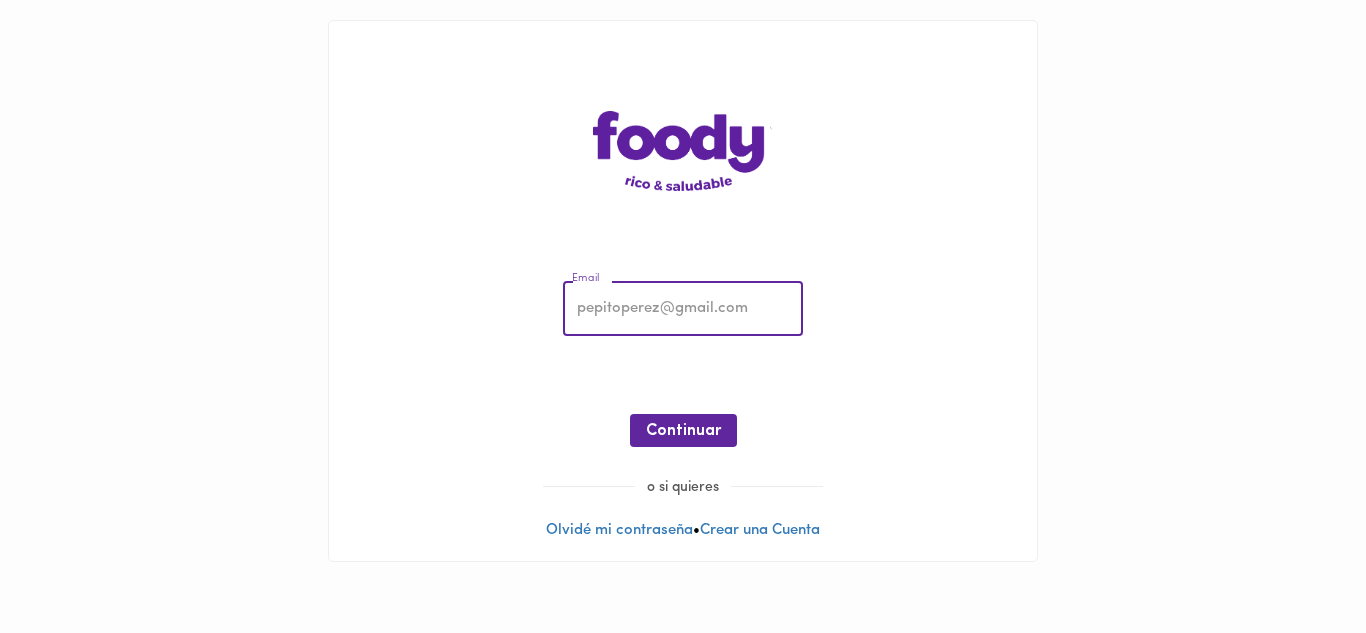 click at bounding box center [683, 309] 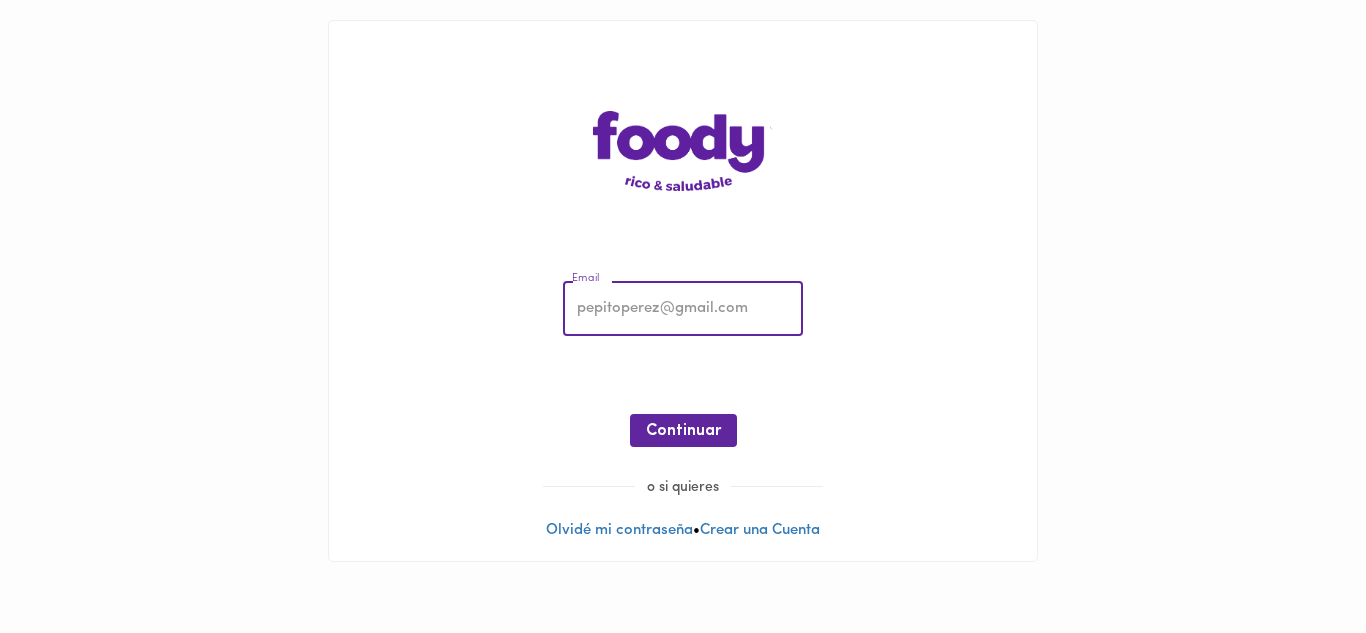 type on "tatianasilvabarrera@gmail.com" 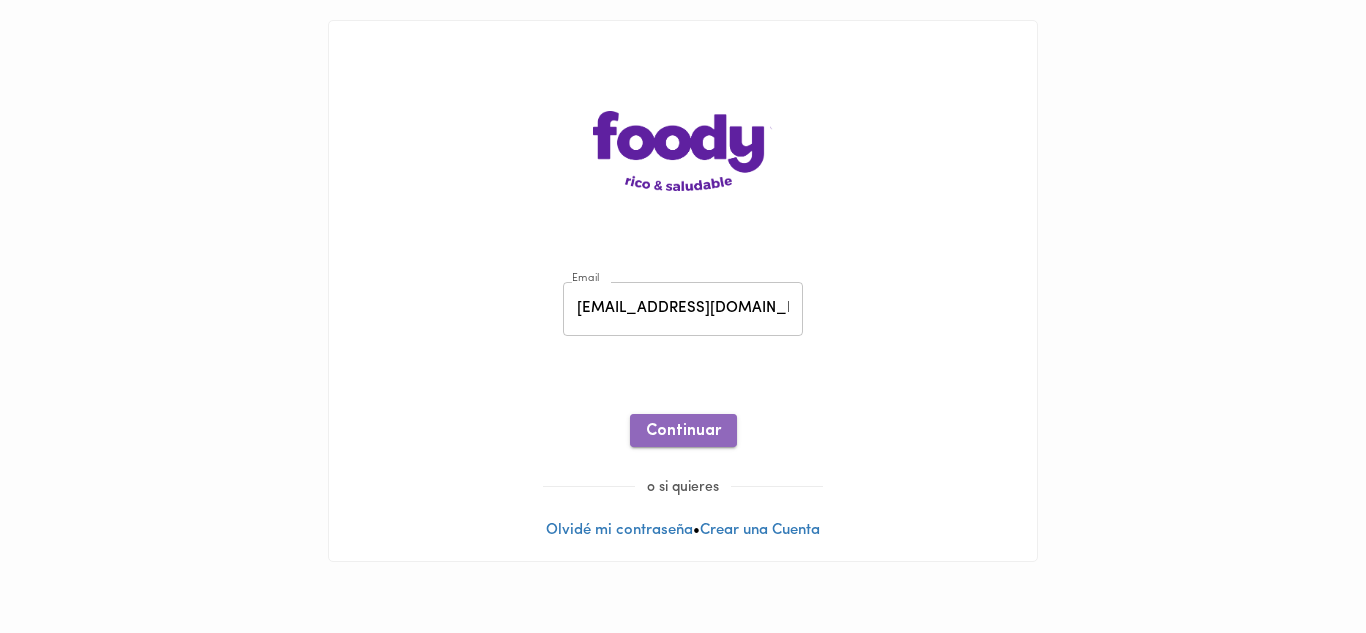 click on "Continuar" at bounding box center [683, 431] 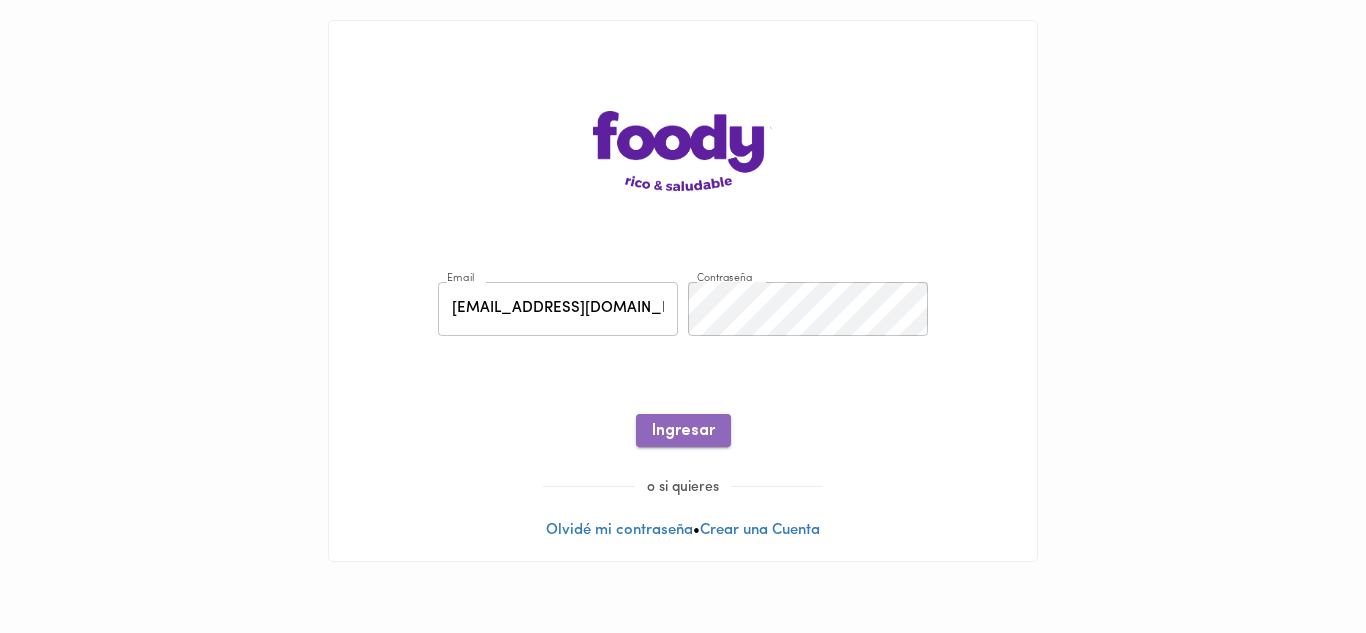 click on "Ingresar" at bounding box center (683, 431) 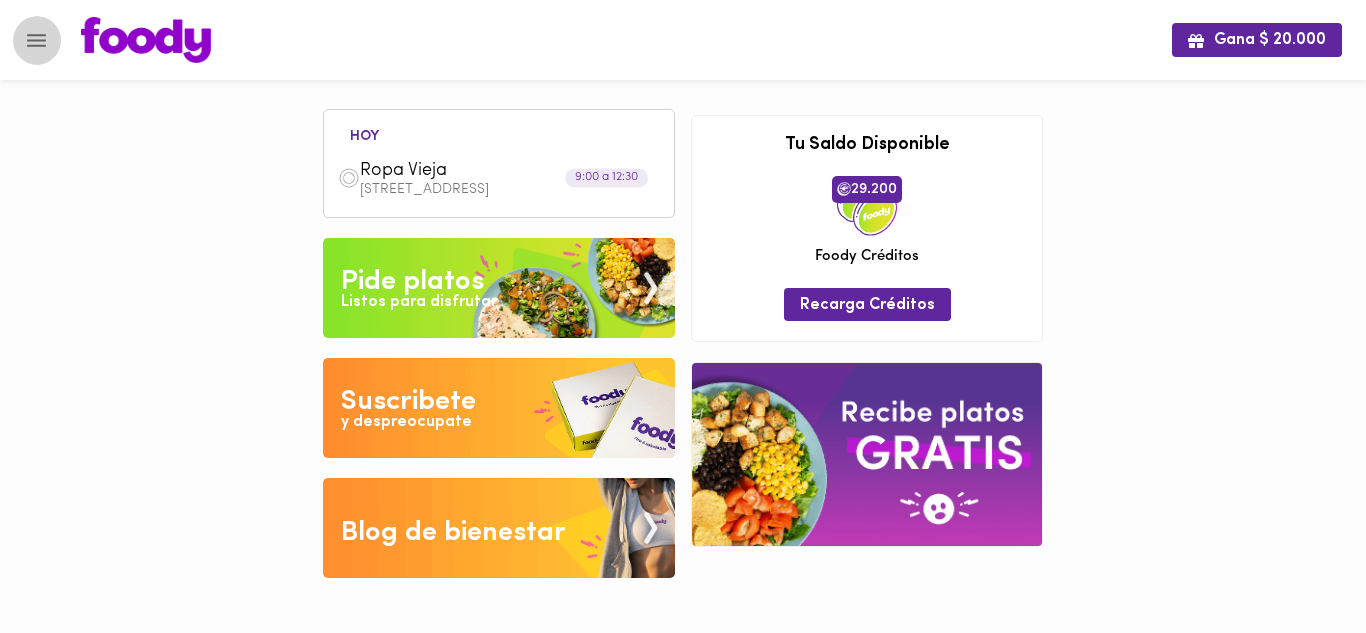 click 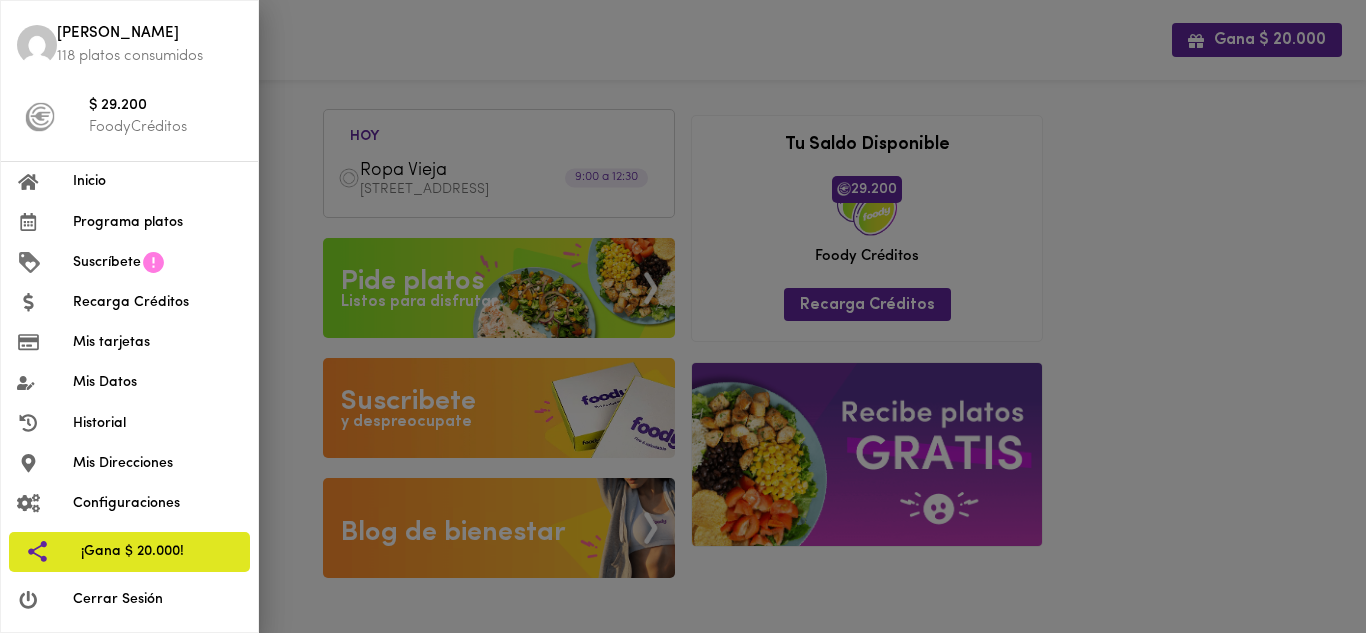 click at bounding box center (683, 316) 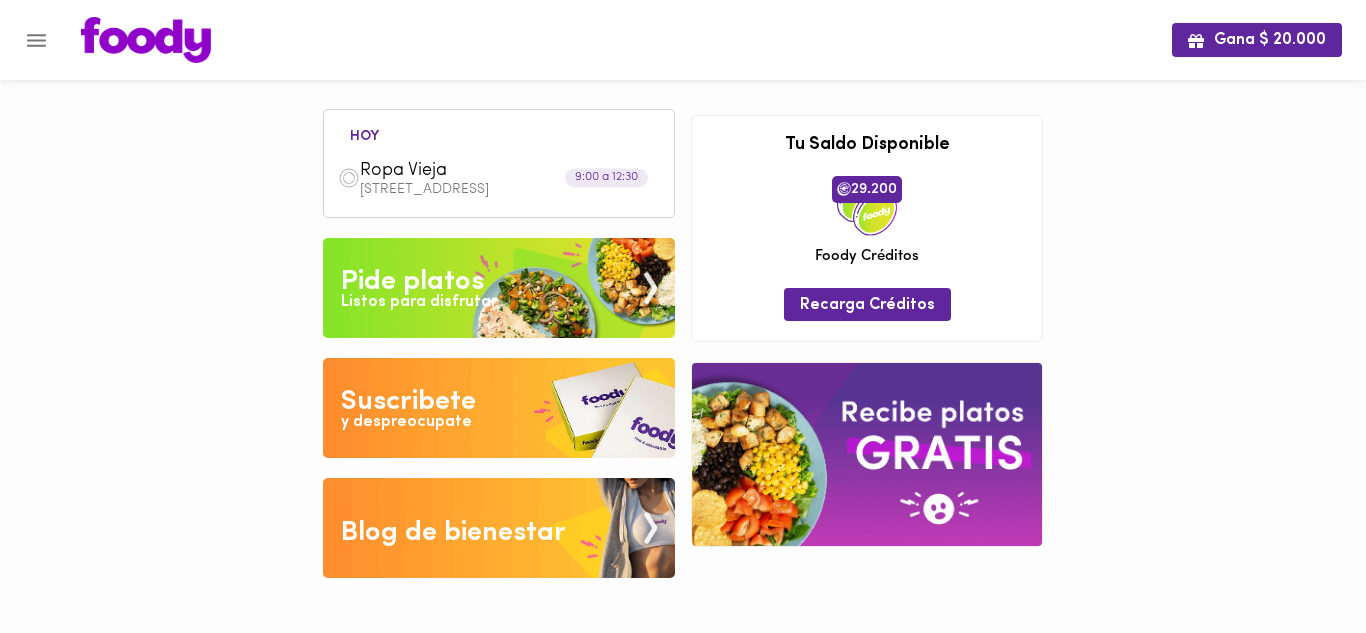 click at bounding box center (349, 178) 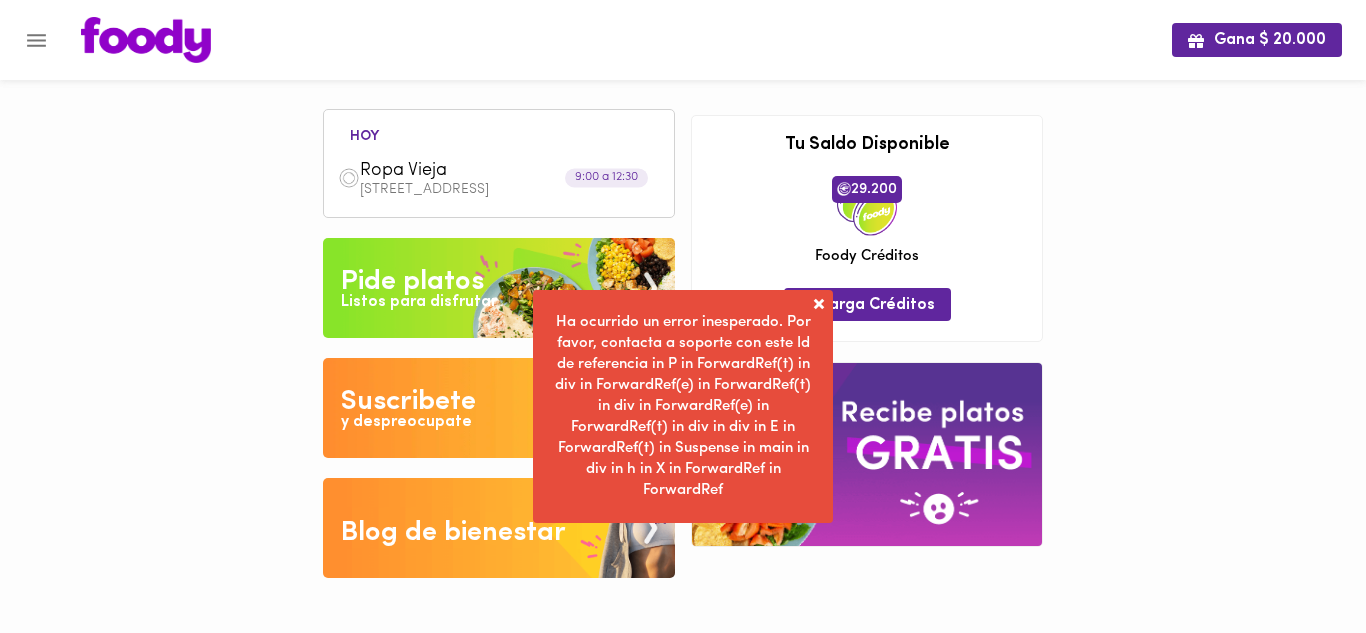 click at bounding box center [819, 304] 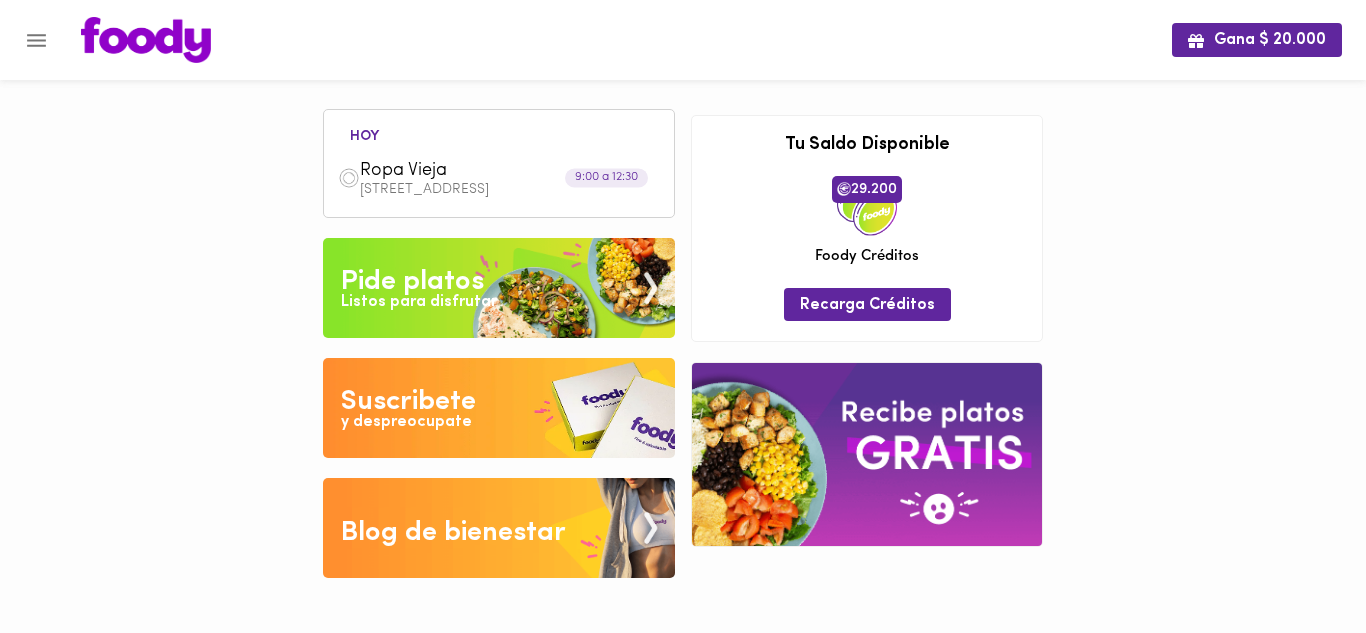 click at bounding box center (349, 178) 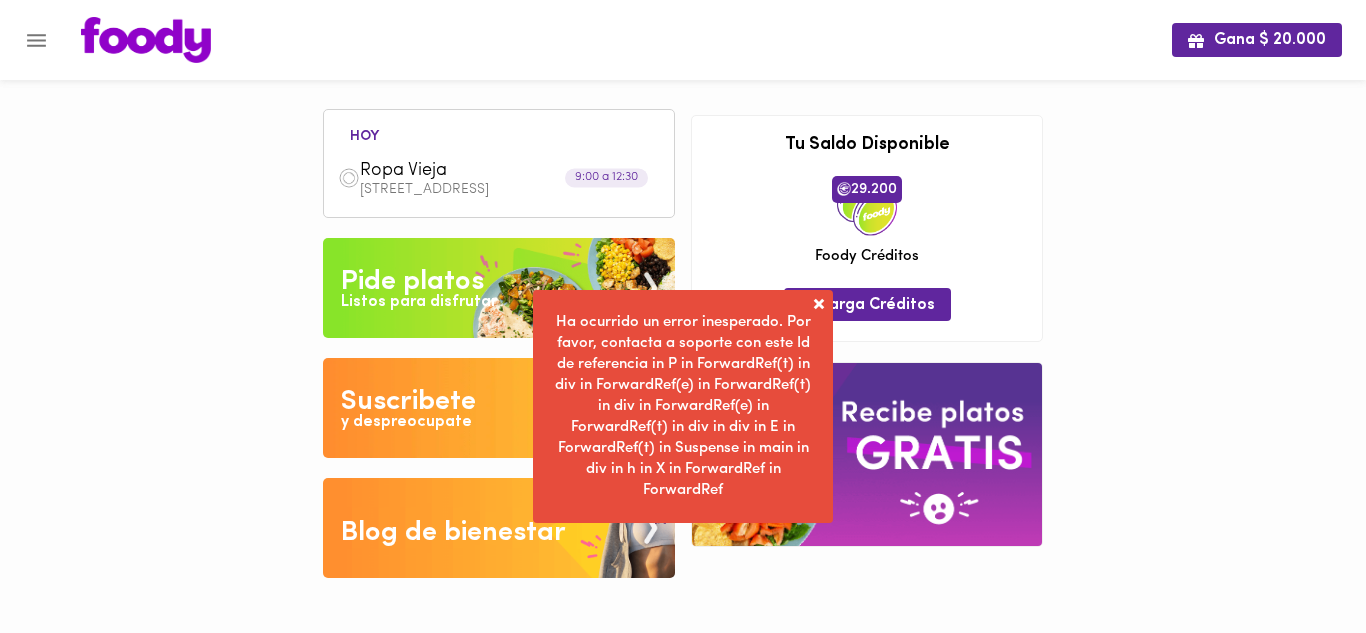 click at bounding box center (819, 304) 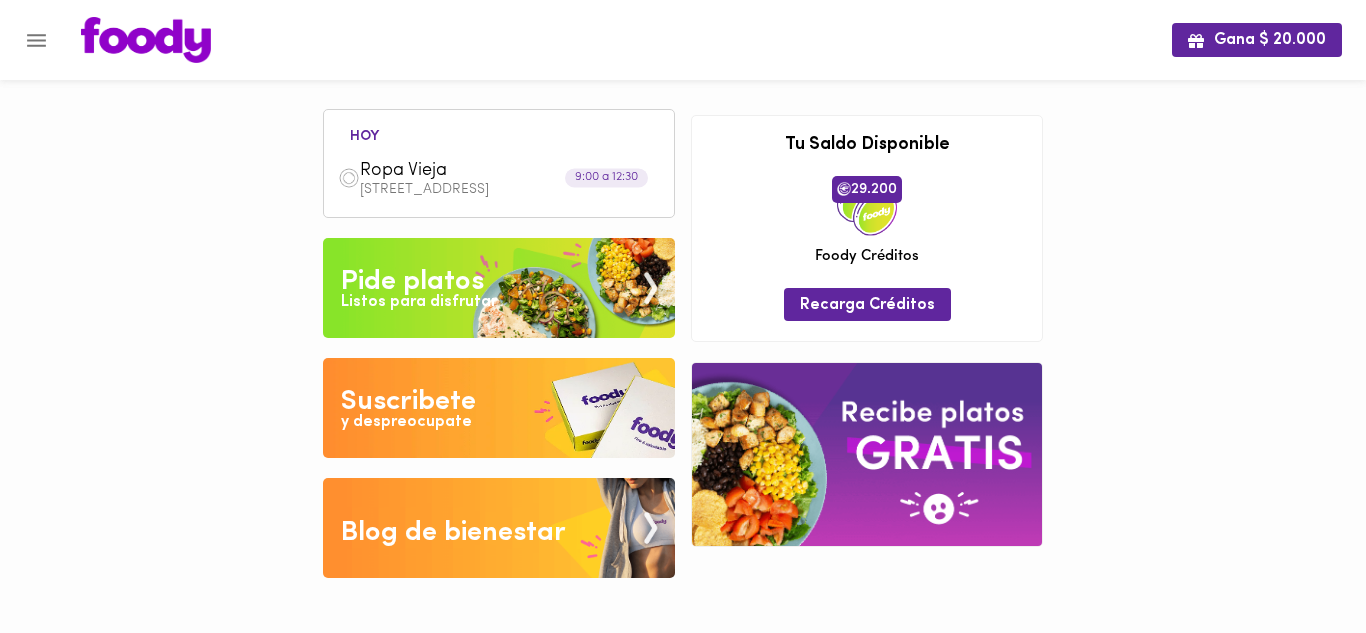 click on "Ropa Vieja" at bounding box center [475, 171] 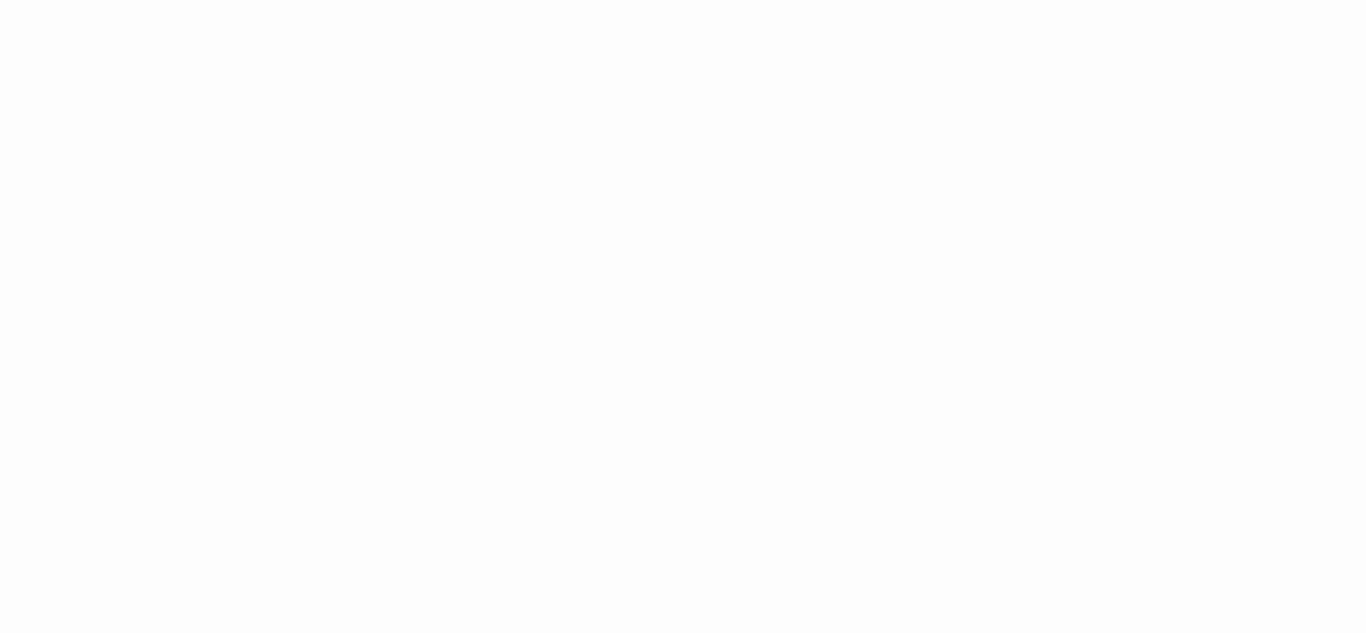 click at bounding box center (683, 0) 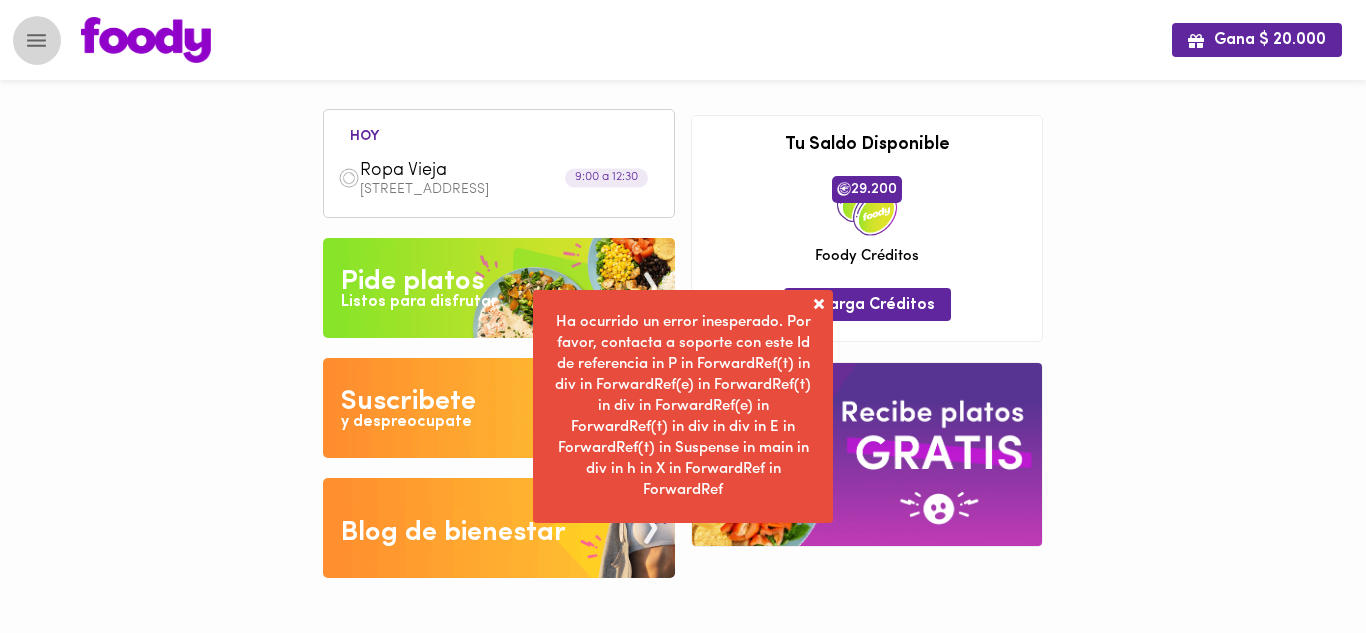 click 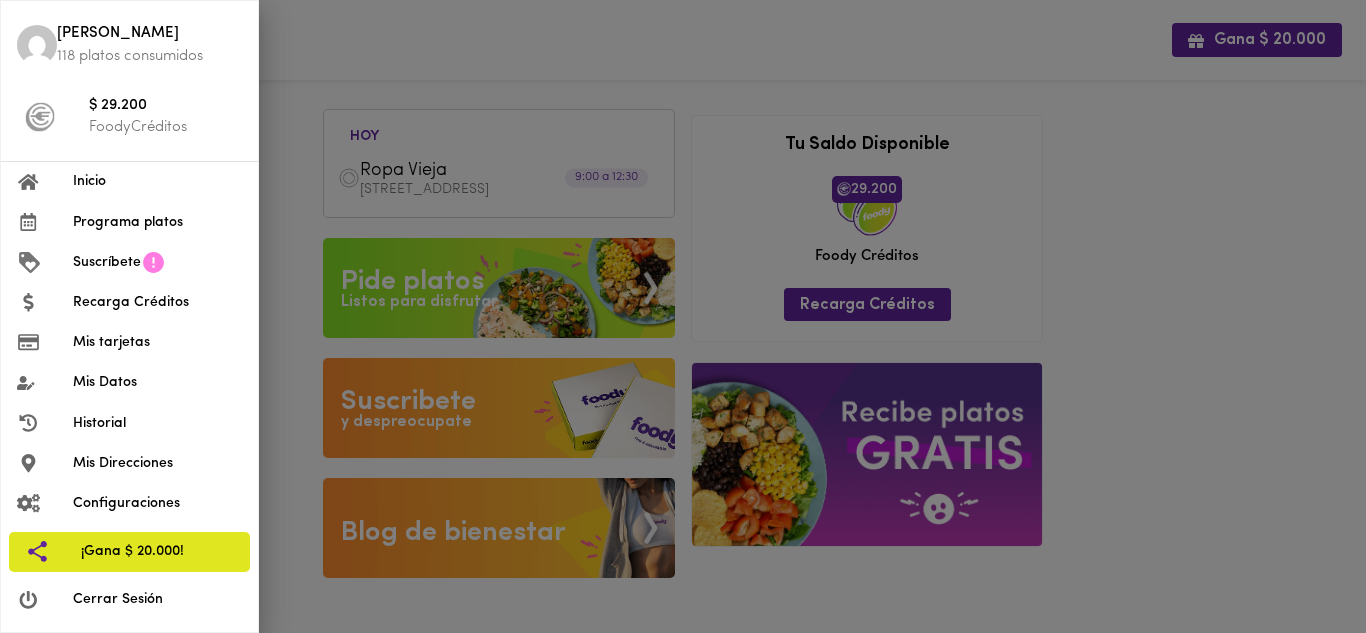 click at bounding box center (683, 316) 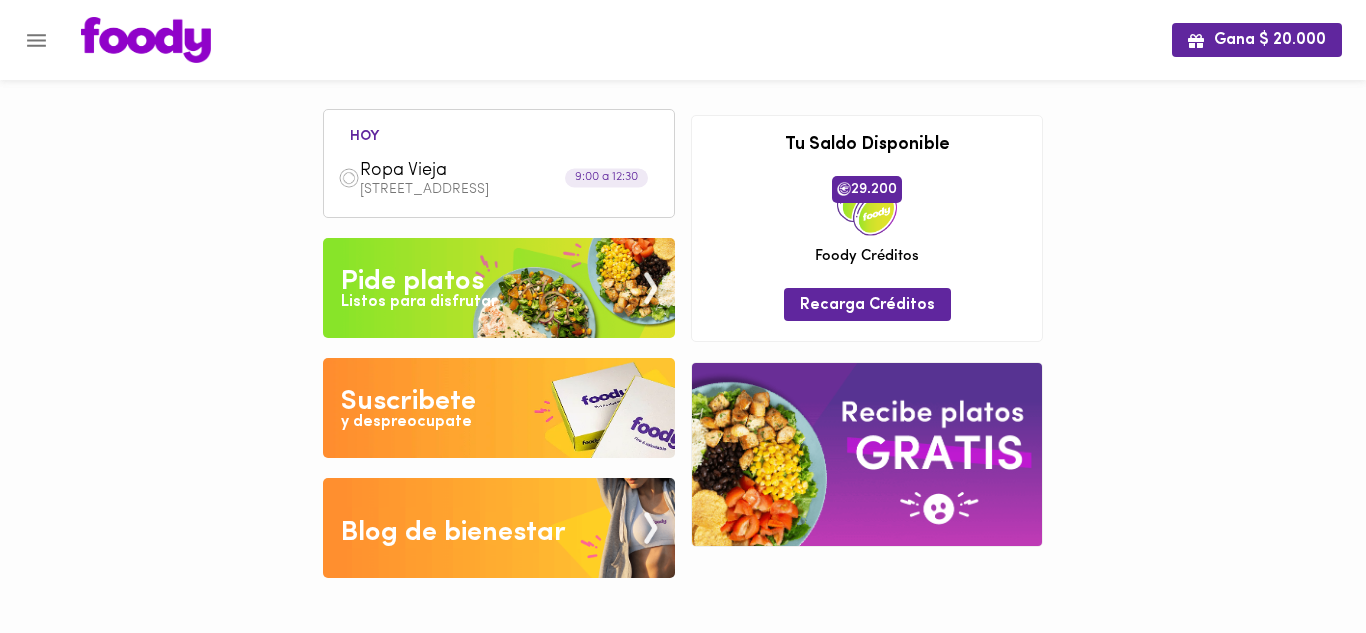 click 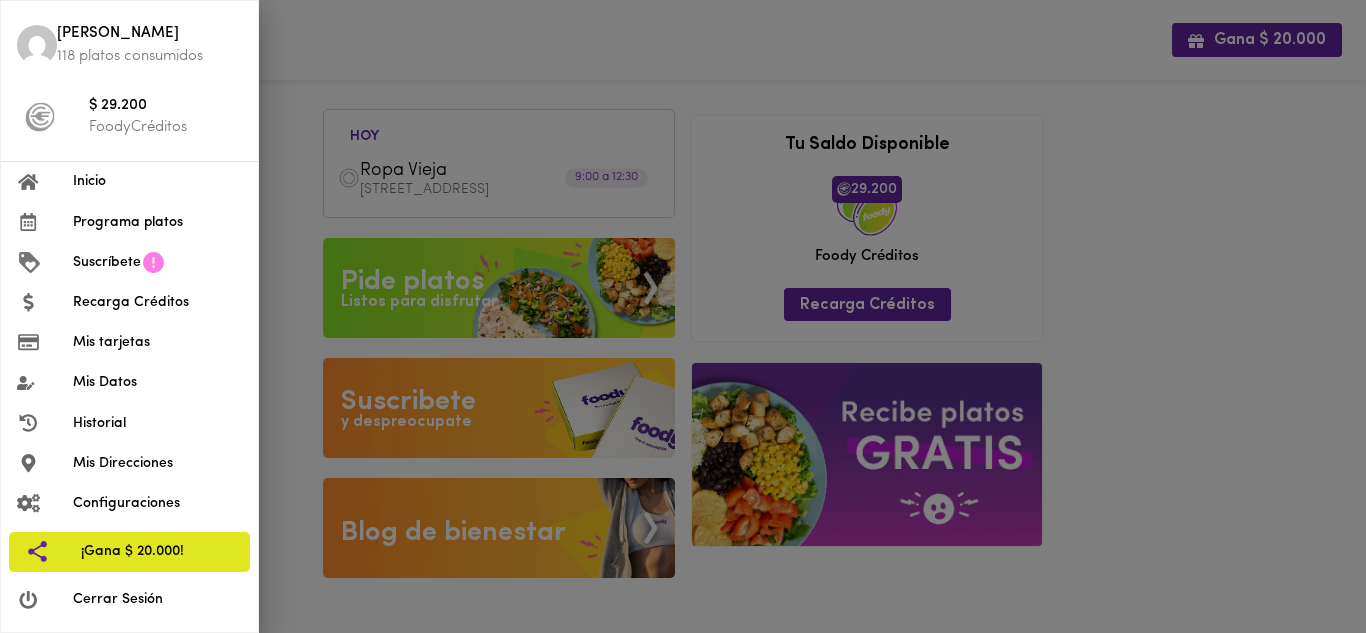 type 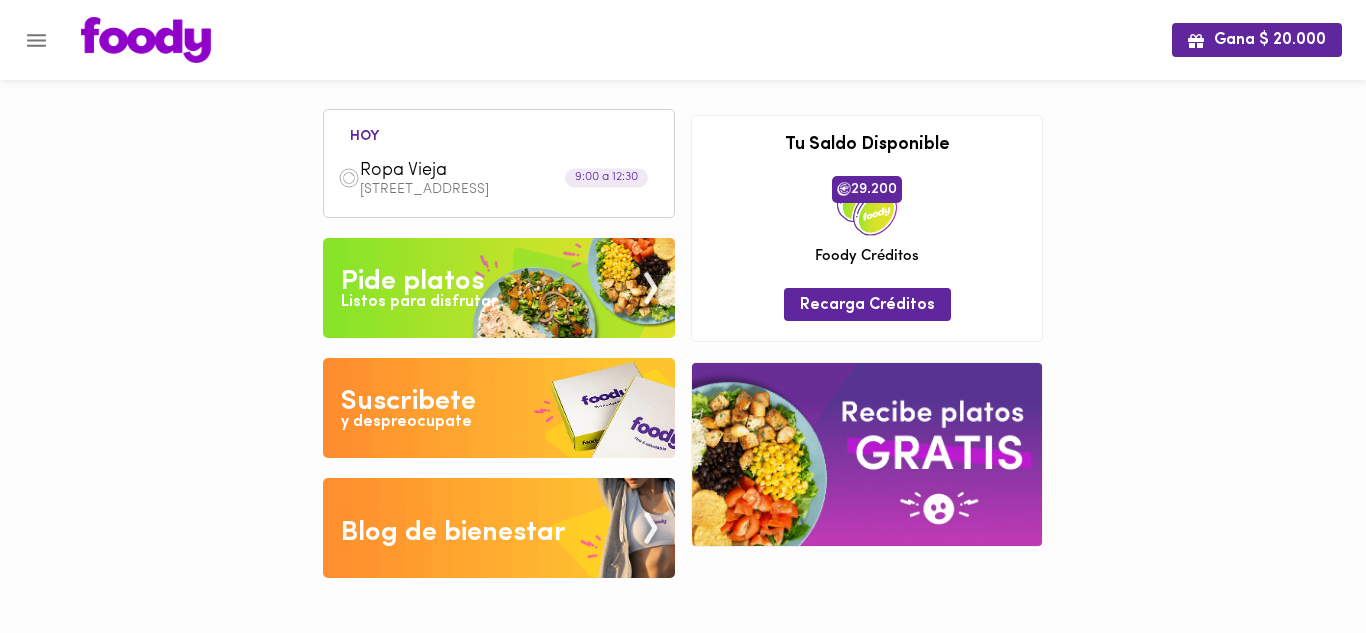 click on "Listos para disfrutar" at bounding box center (419, 302) 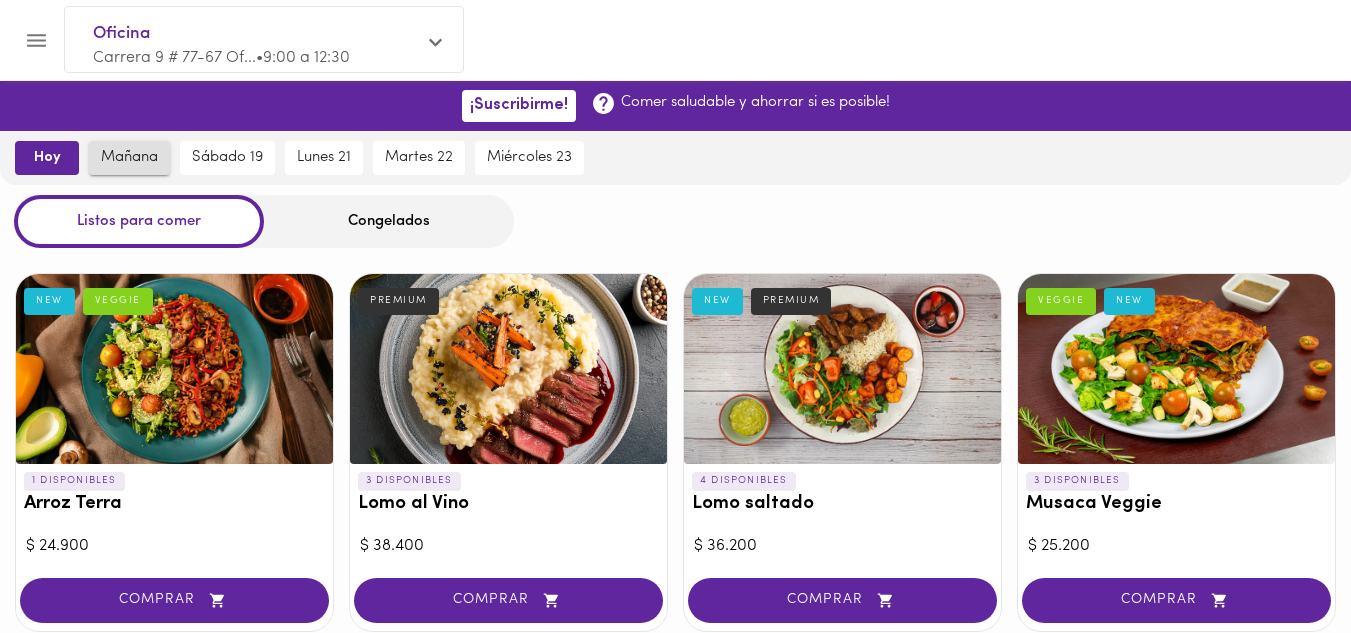 click on "mañana" at bounding box center (129, 158) 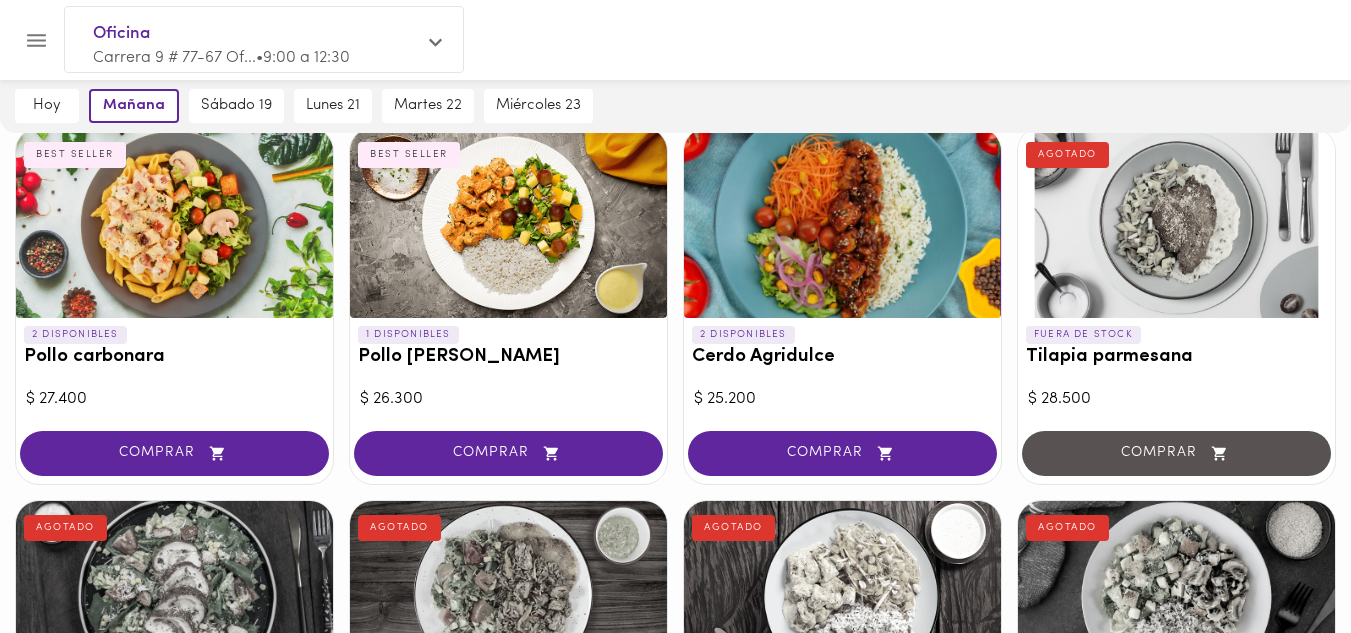 scroll, scrollTop: 1285, scrollLeft: 0, axis: vertical 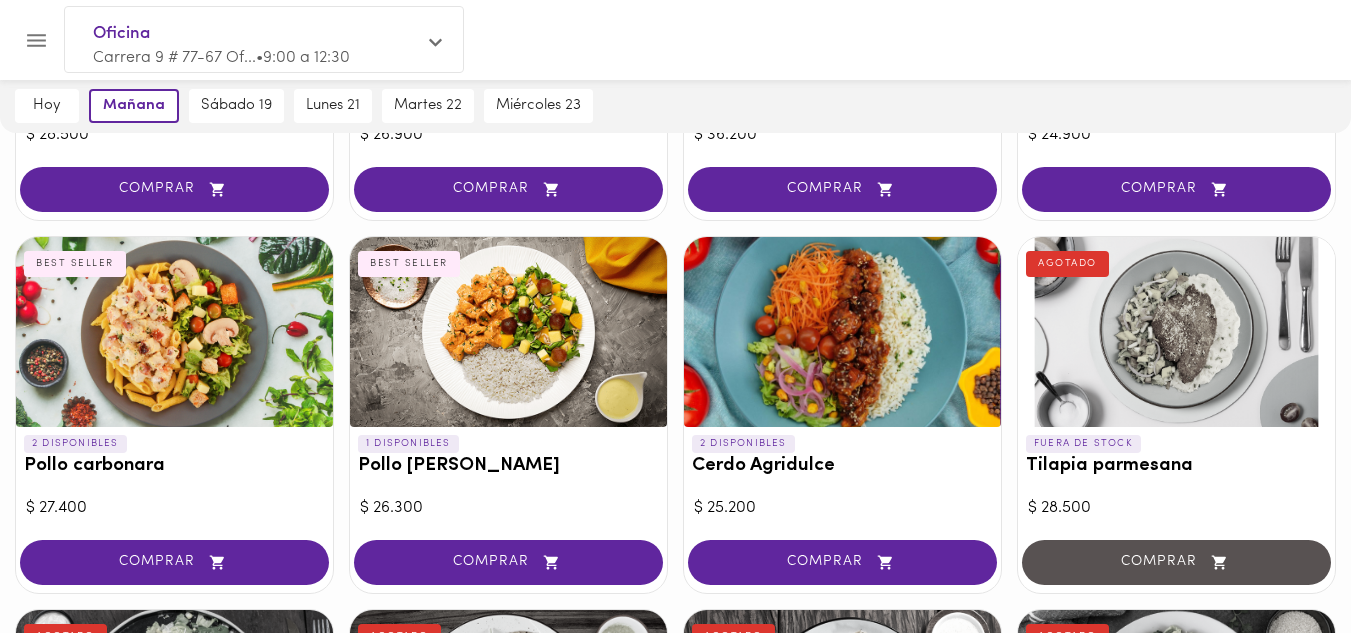 click at bounding box center [508, 332] 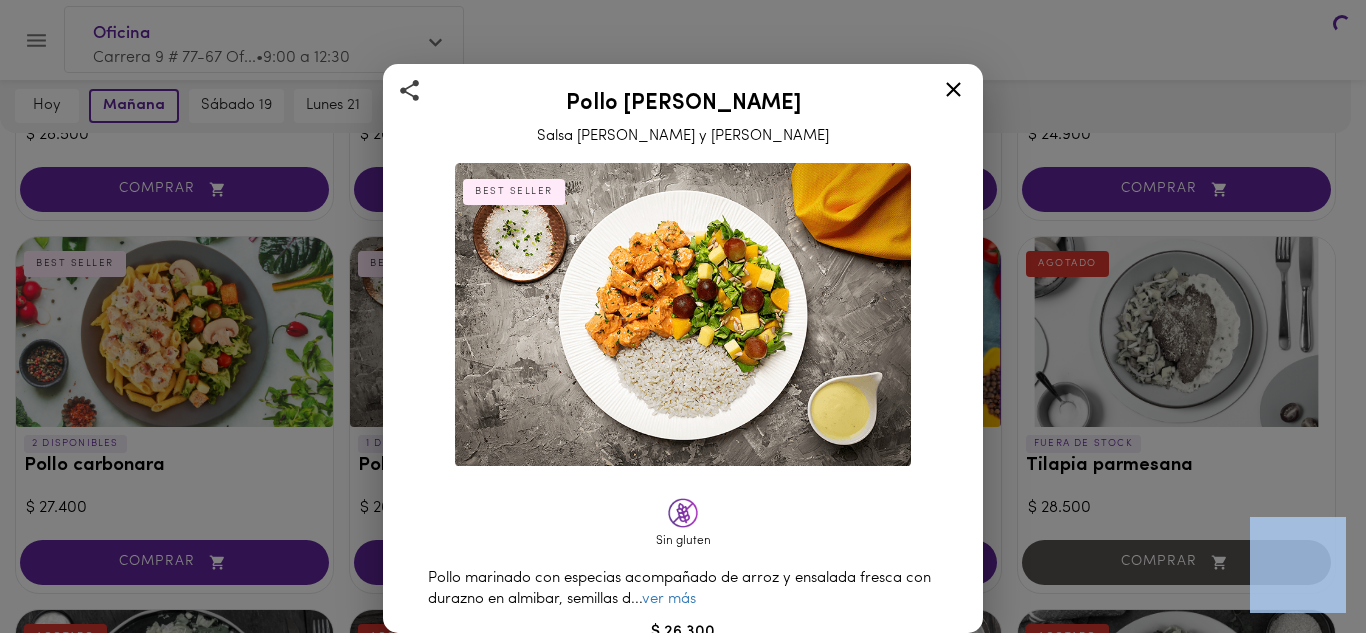 click on "Pollo Tikka Massala   Salsa de Curry y Coco BEST SELLER Sin gluten Pollo marinado con especias acompañado de arroz y ensalada fresca con durazno en almibar, semillas d ...  ver más $ 26.300 Agregar al carrito 473 Calorías 27.9 grs Proteína 57.6 grs Carbs 14.4 grs Grasa 404.4 Sodio Ingredientes
Aceite de mazorca de oro, cebolla en polvo, pasta de ajo artesanal, comino, cúrcuma, páprika, canel ...  ver más Contiene:   Lácteos." at bounding box center [683, 316] 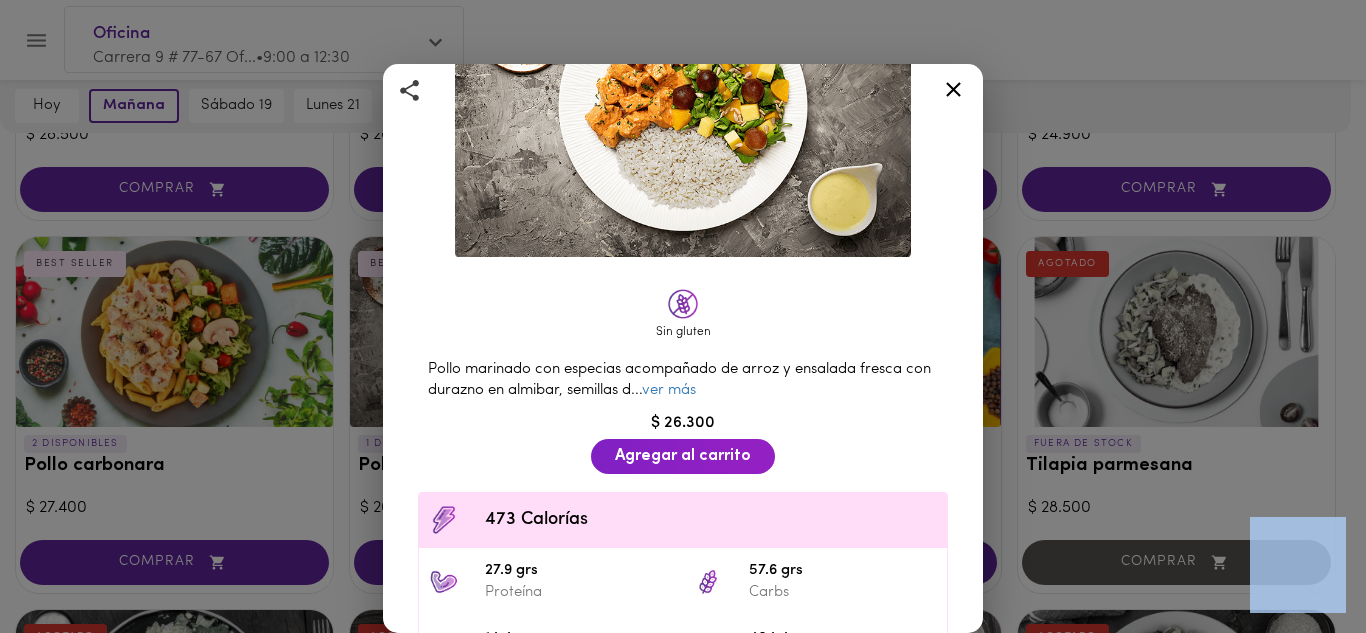 scroll, scrollTop: 210, scrollLeft: 0, axis: vertical 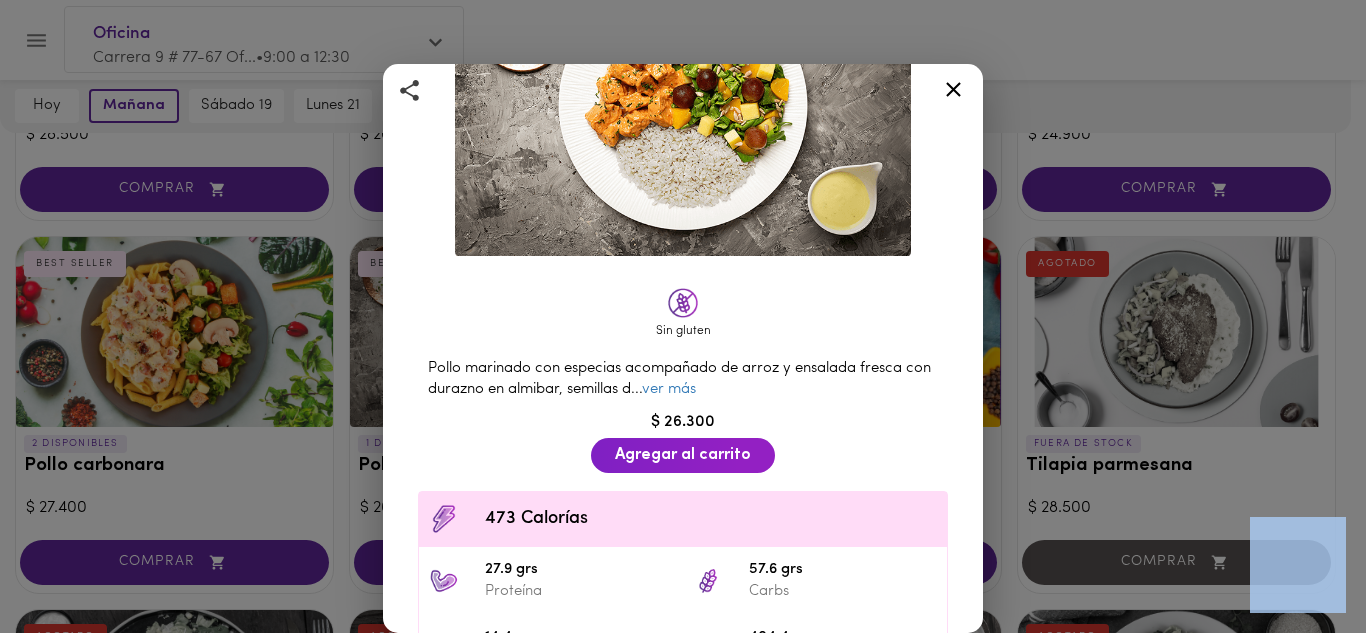 click 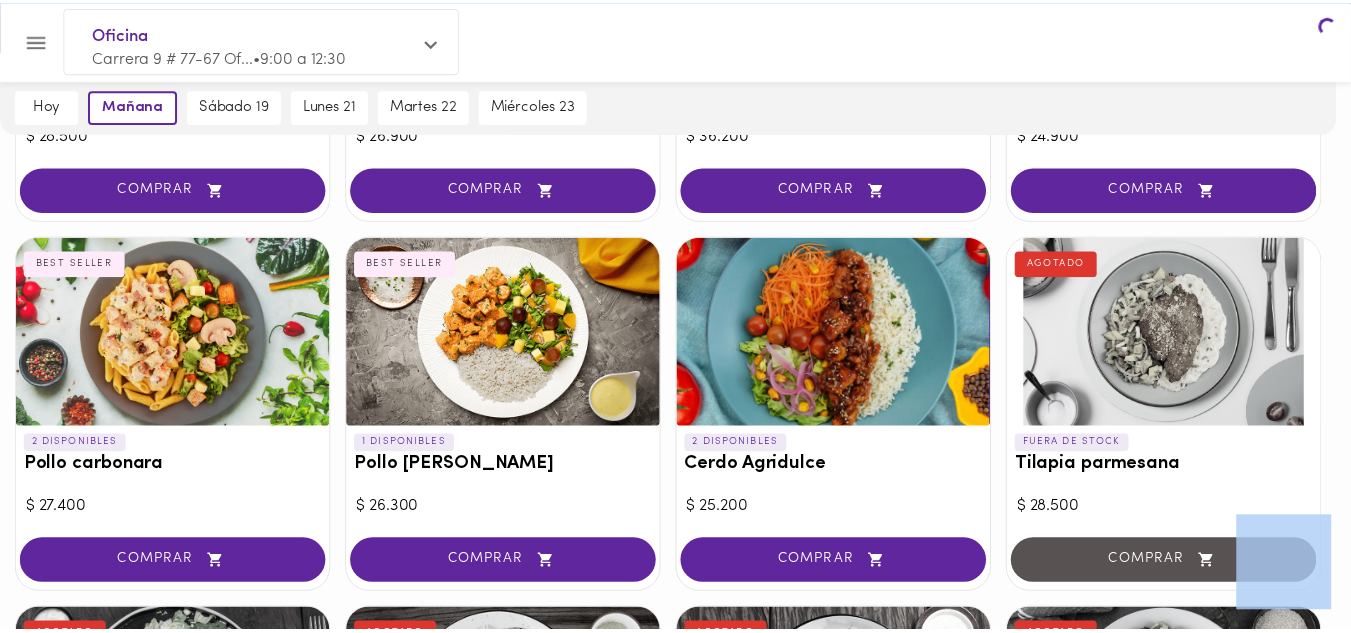 scroll, scrollTop: 0, scrollLeft: 0, axis: both 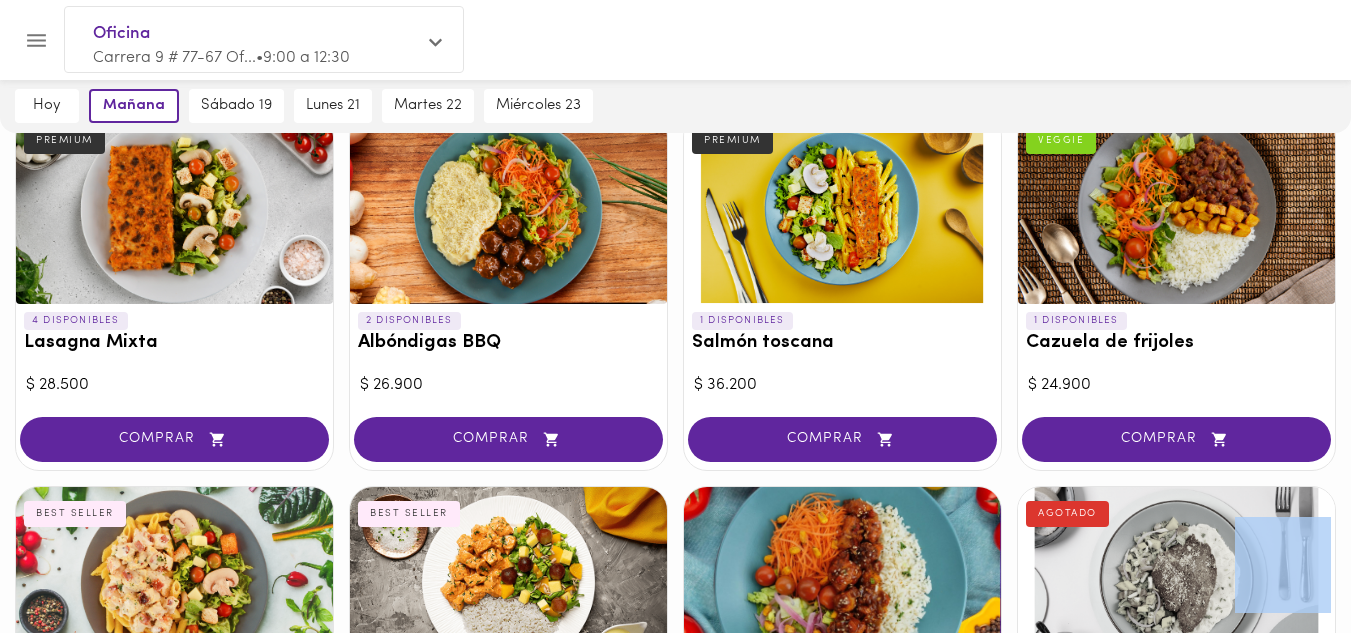 click 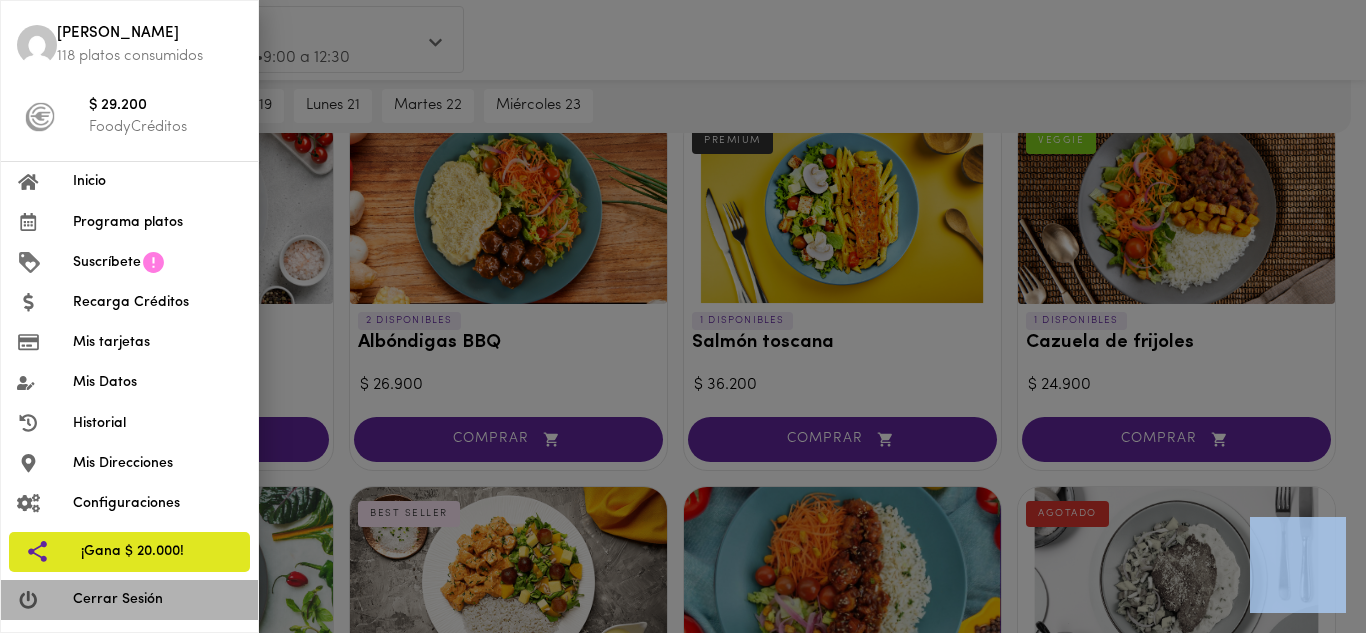 click on "Cerrar Sesión" at bounding box center (157, 599) 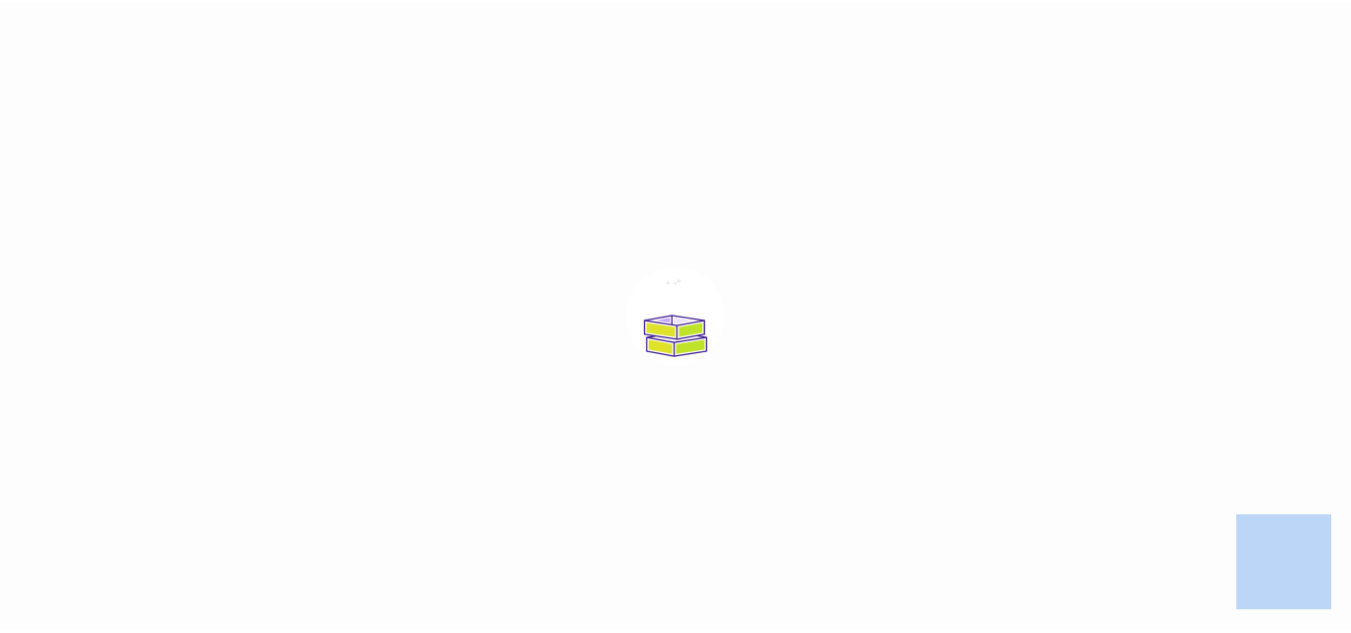 scroll, scrollTop: 0, scrollLeft: 0, axis: both 